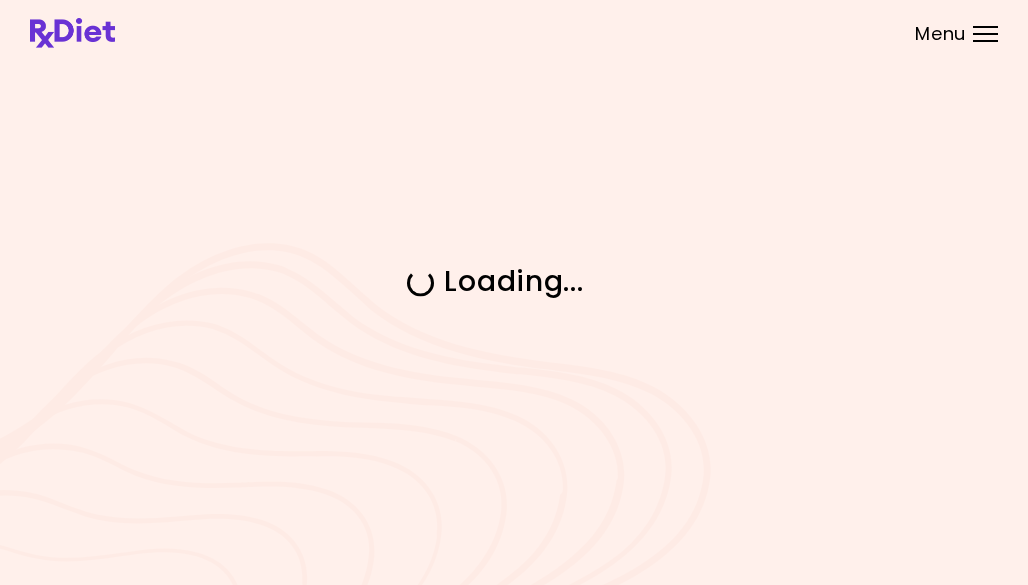 scroll, scrollTop: 0, scrollLeft: 0, axis: both 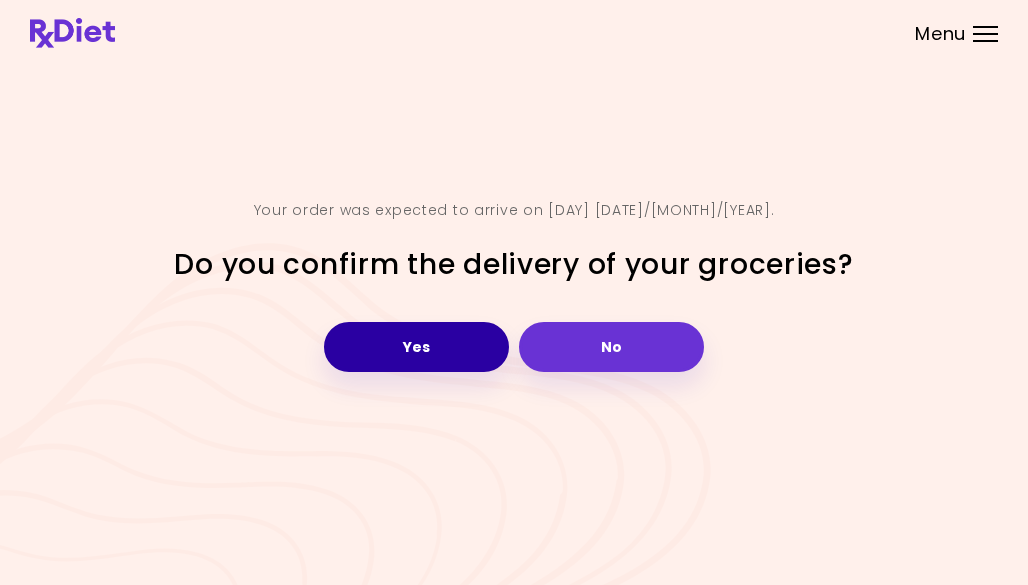 click on "Yes" at bounding box center [416, 347] 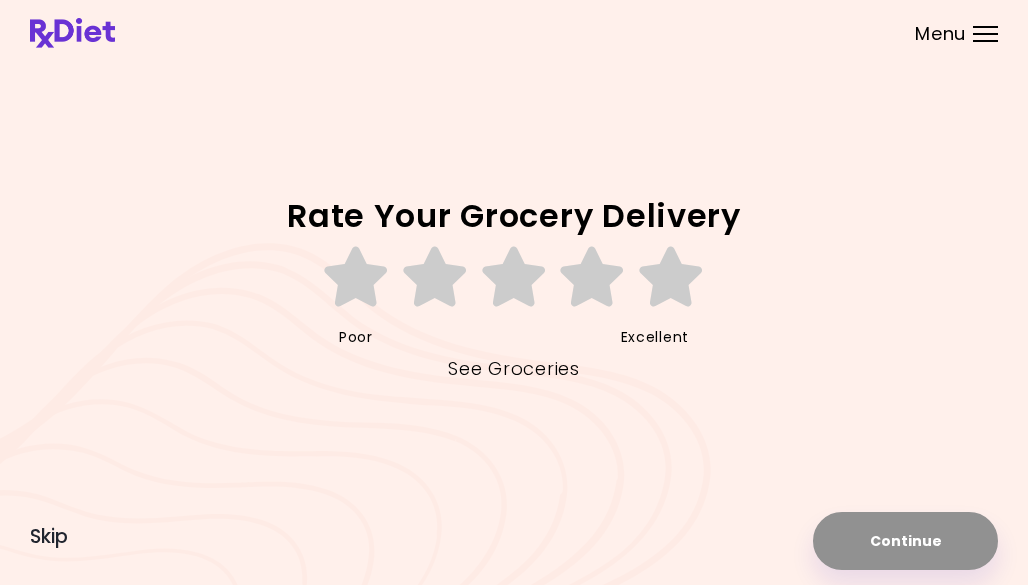 click on "See Groceries" at bounding box center (513, 369) 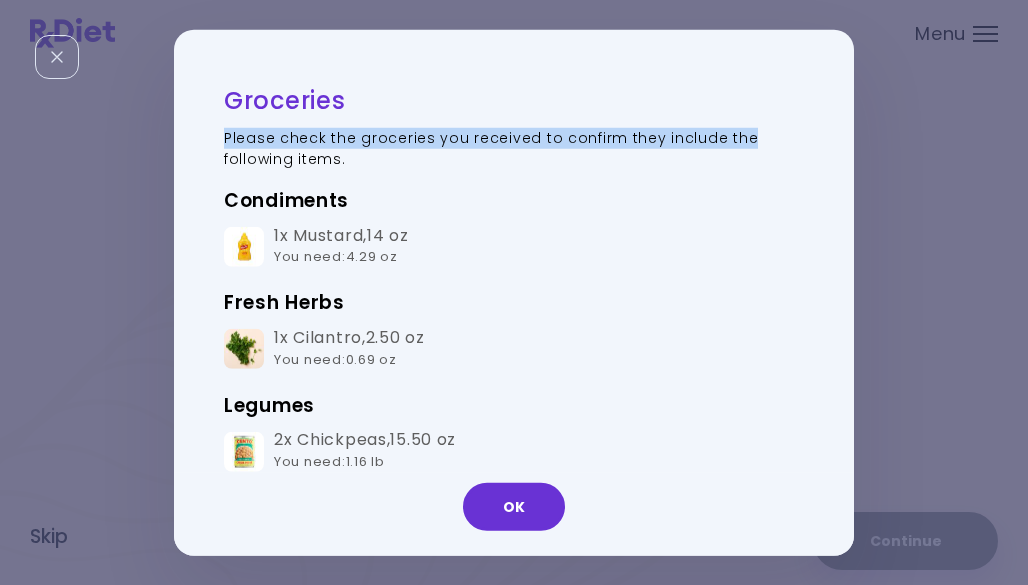 drag, startPoint x: 825, startPoint y: 111, endPoint x: 822, endPoint y: 134, distance: 23.194826 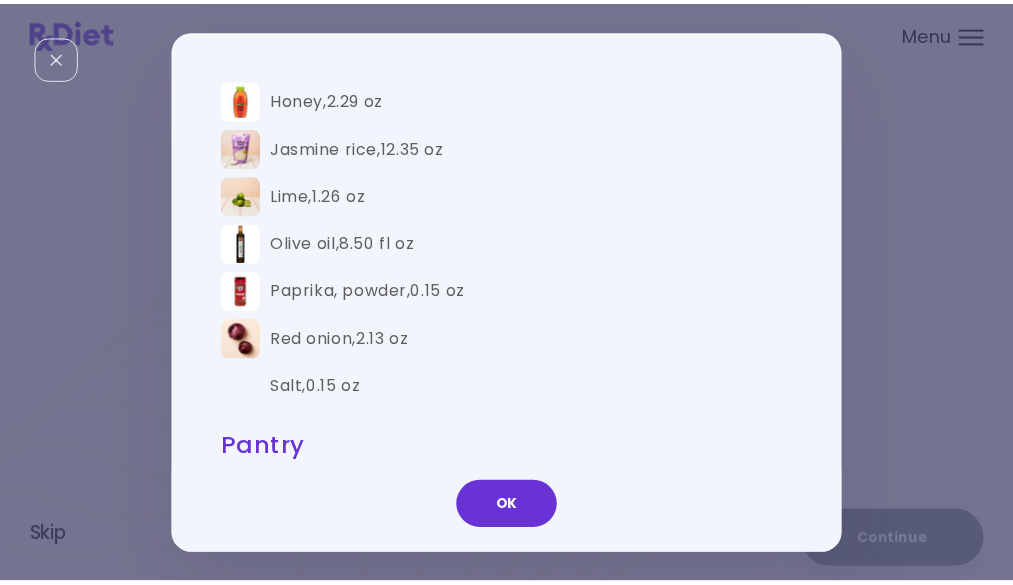 scroll, scrollTop: 1162, scrollLeft: 0, axis: vertical 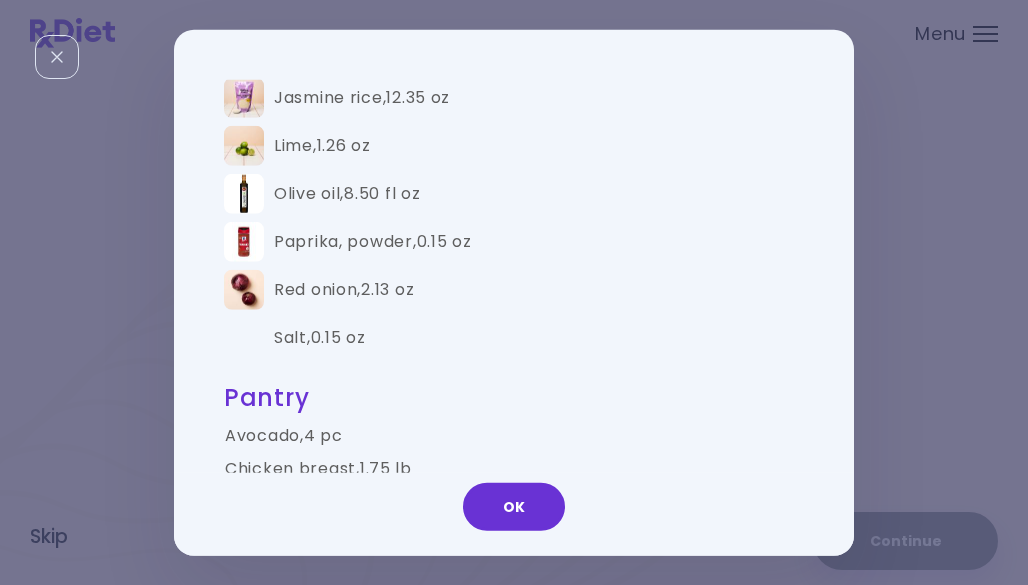 click on "Red onion ,  2.13 oz" at bounding box center [514, 290] 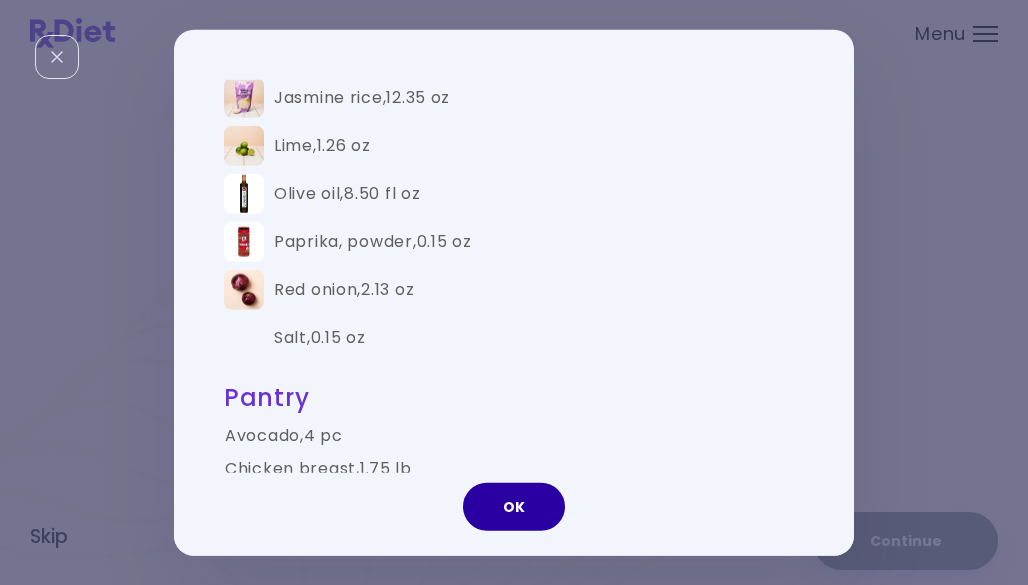 click on "OK" at bounding box center (514, 507) 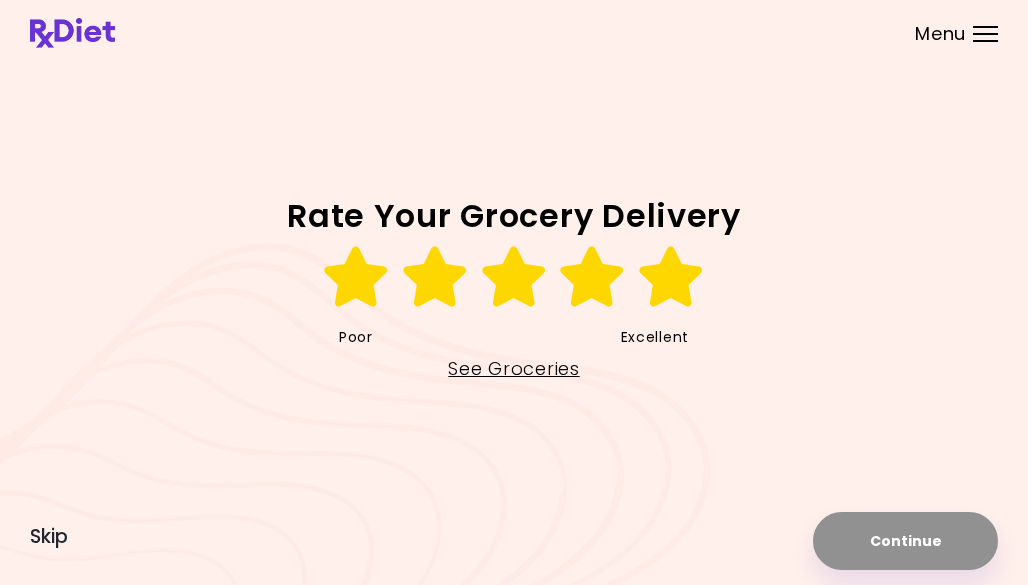 click at bounding box center (671, 277) 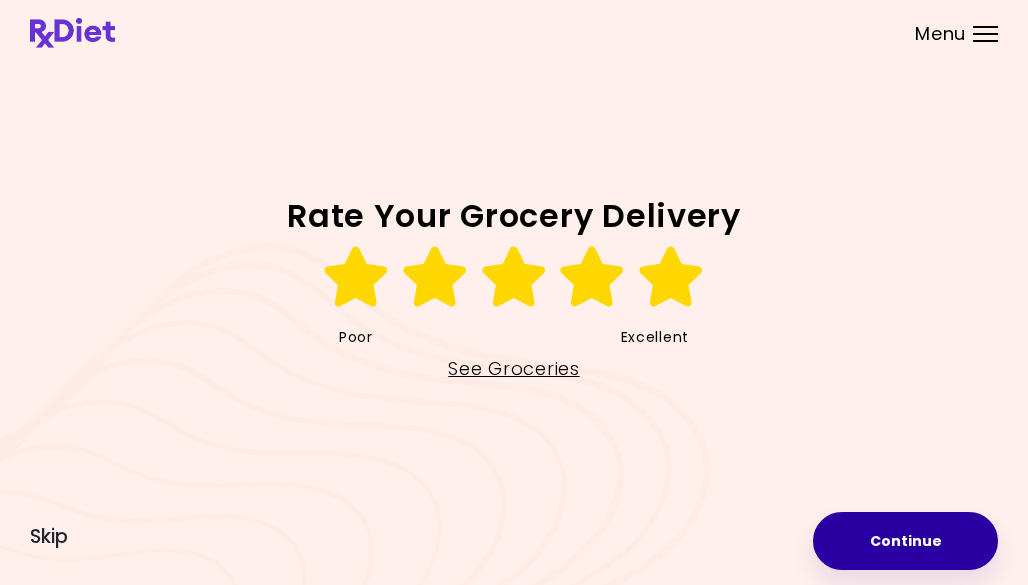 click on "Continue" at bounding box center (905, 541) 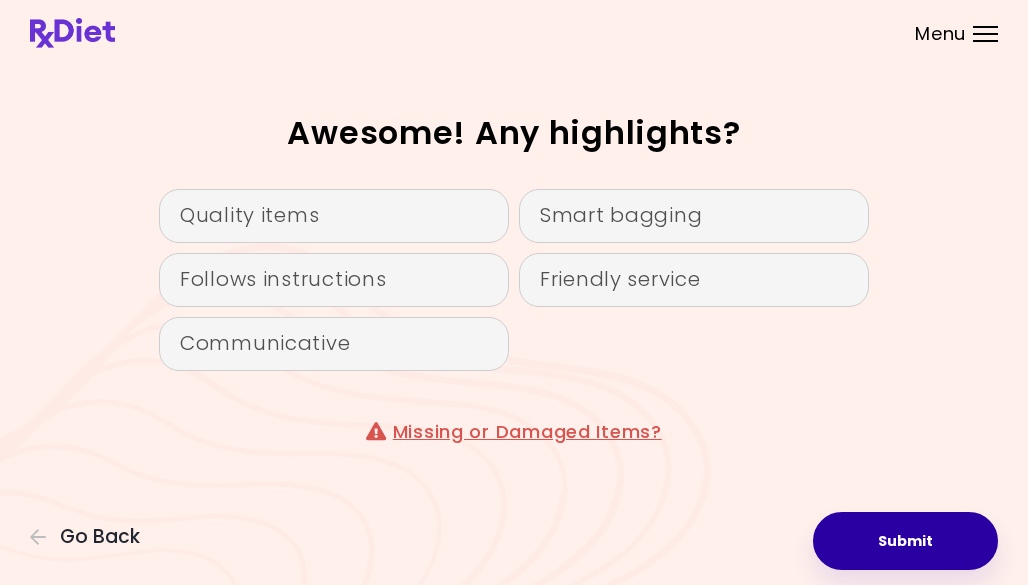 click on "Submit" at bounding box center [905, 541] 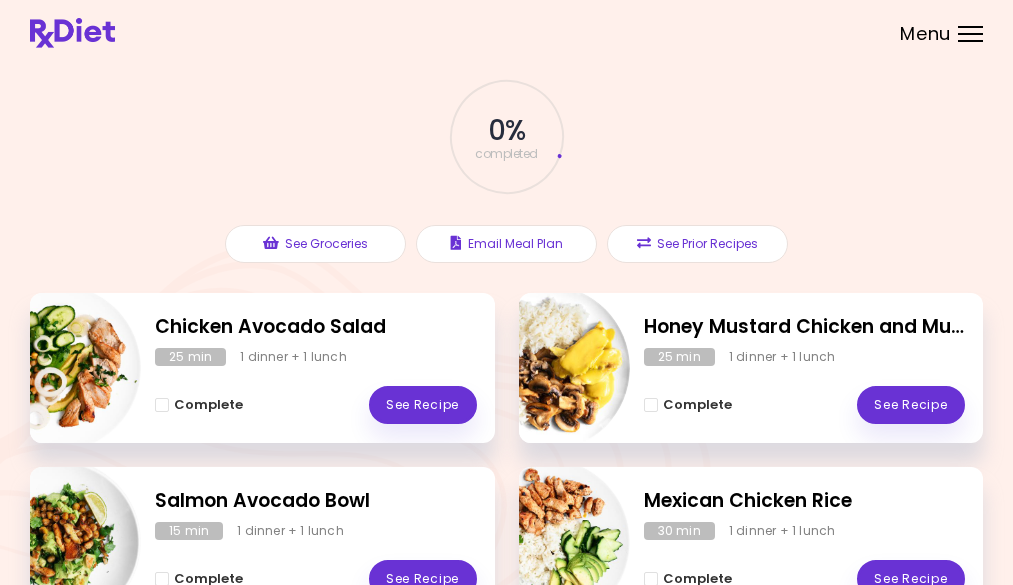 scroll, scrollTop: 0, scrollLeft: 0, axis: both 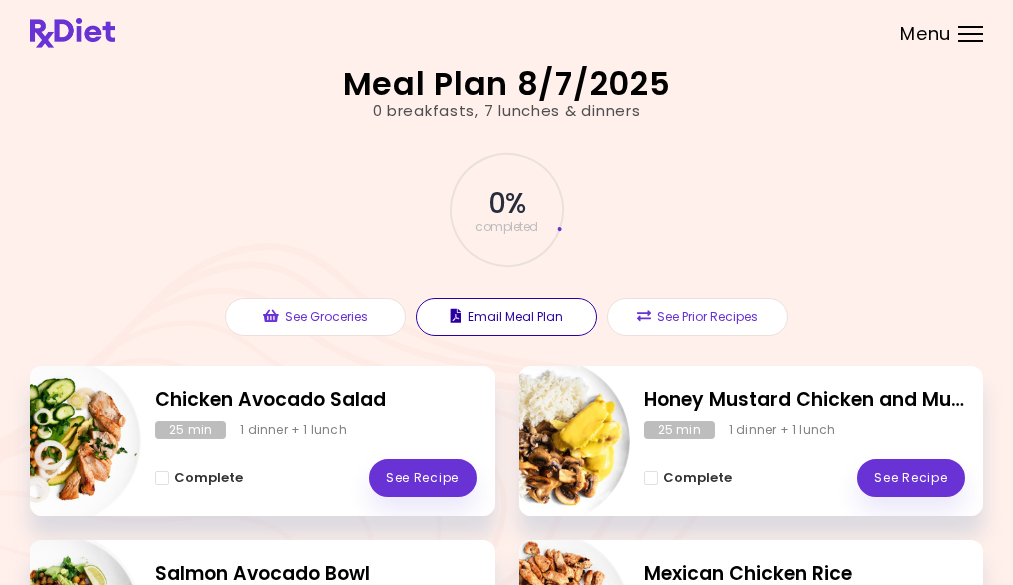 click on "Email Meal Plan" at bounding box center (506, 317) 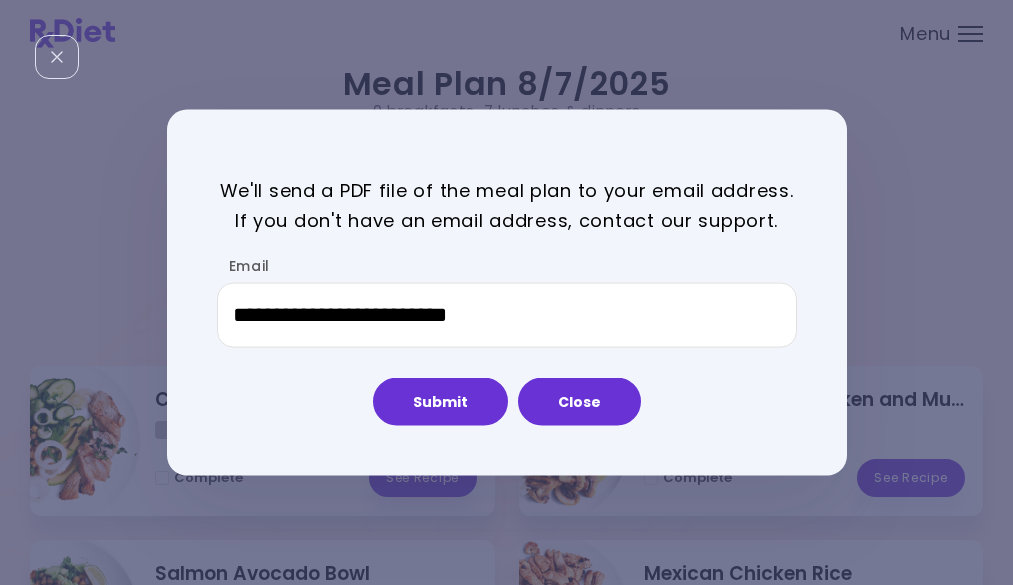 scroll, scrollTop: 0, scrollLeft: 0, axis: both 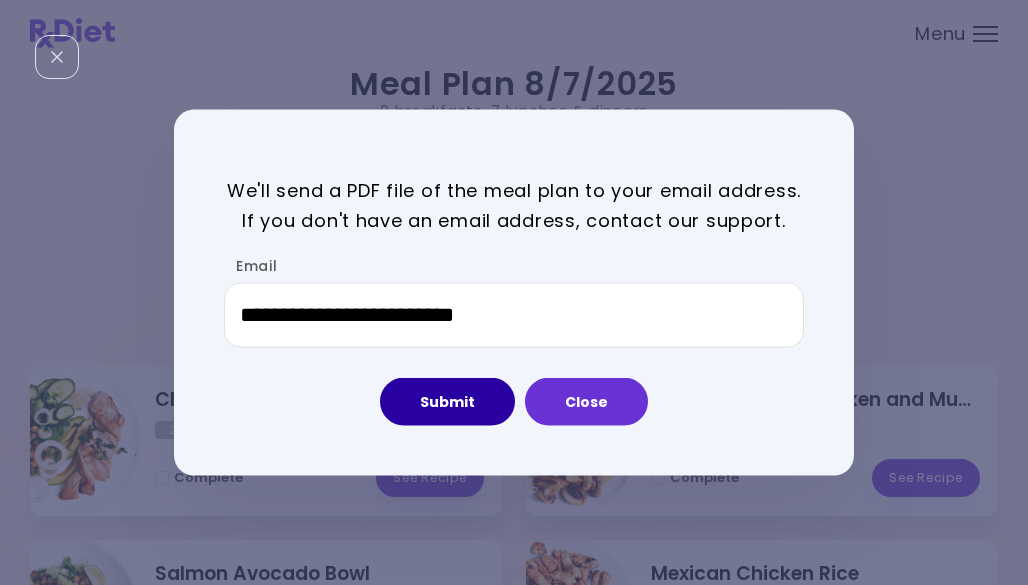 click on "Submit" at bounding box center [447, 402] 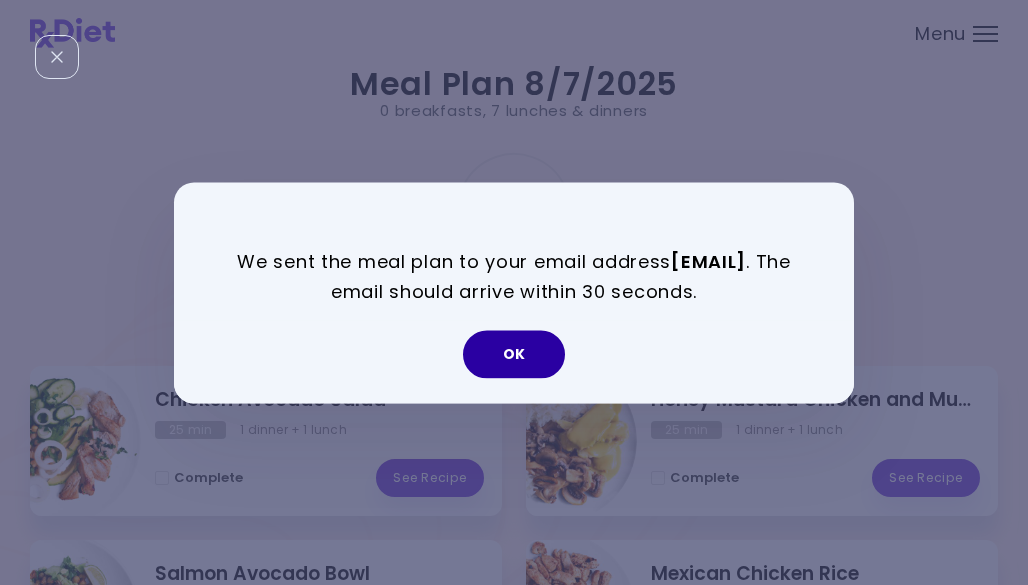 click on "OK" at bounding box center [514, 354] 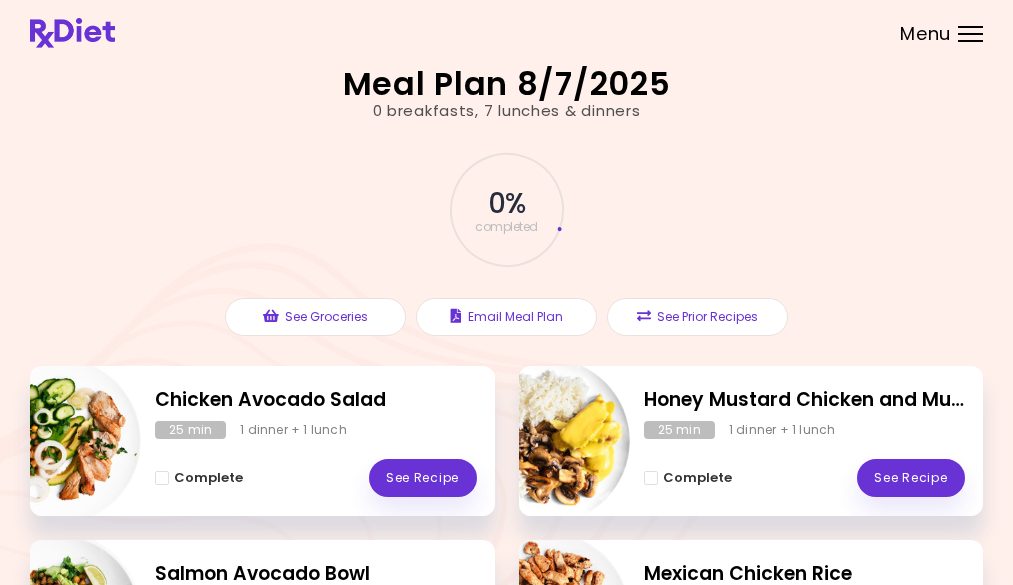 click on "Menu" at bounding box center [970, 34] 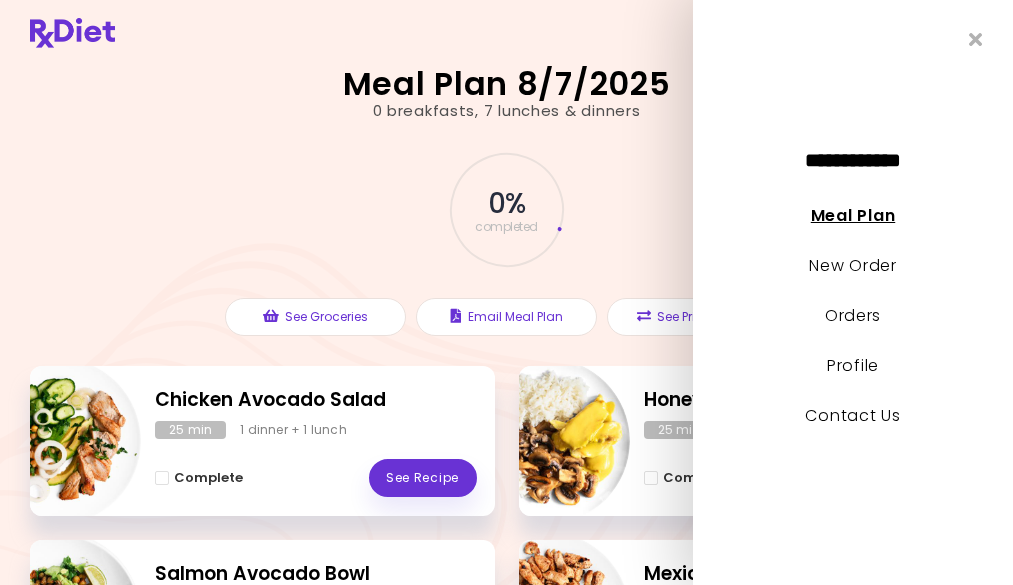 click on "Meal Plan" at bounding box center (853, 215) 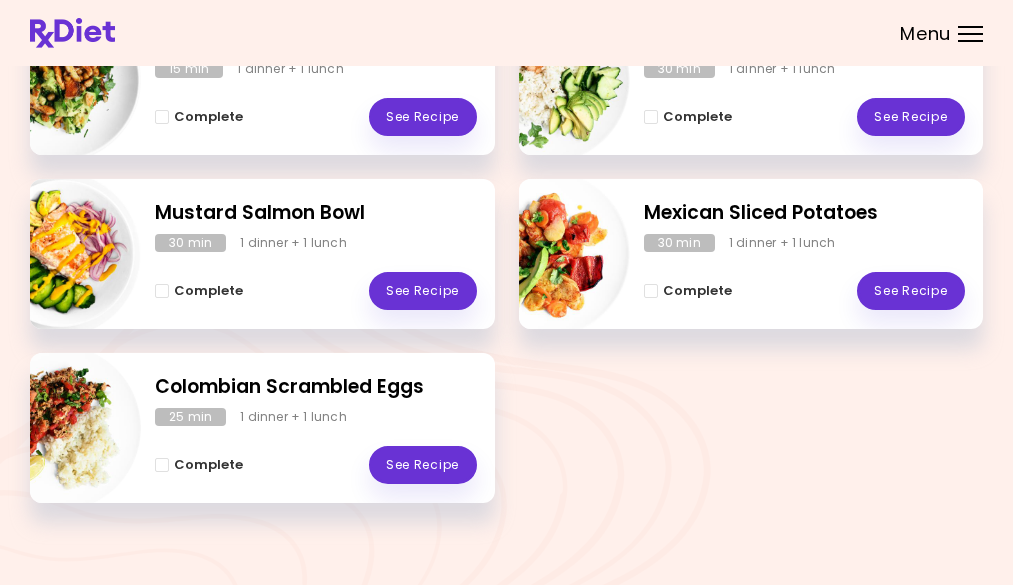 scroll, scrollTop: 545, scrollLeft: 0, axis: vertical 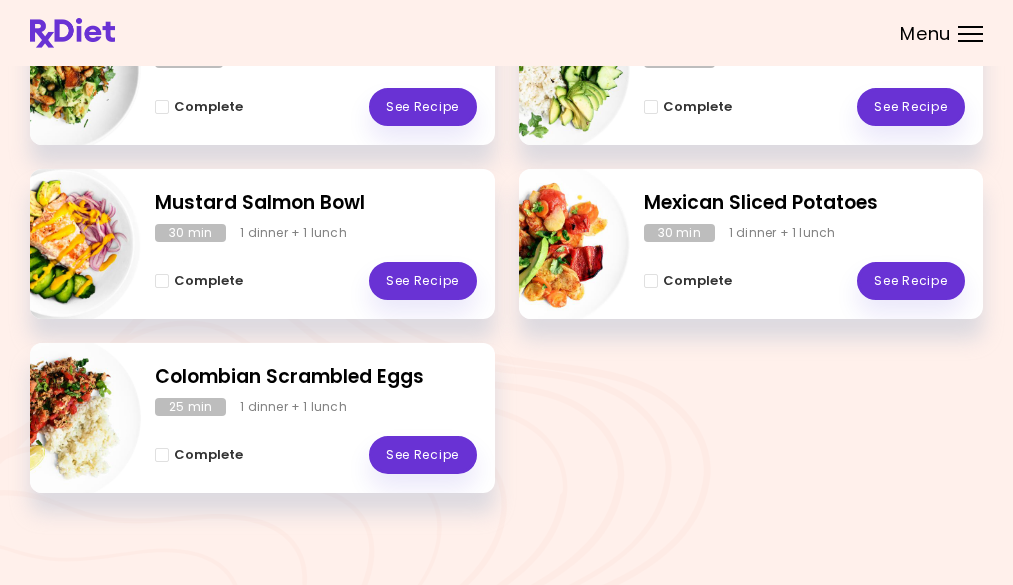 click on "Menu" at bounding box center (970, 34) 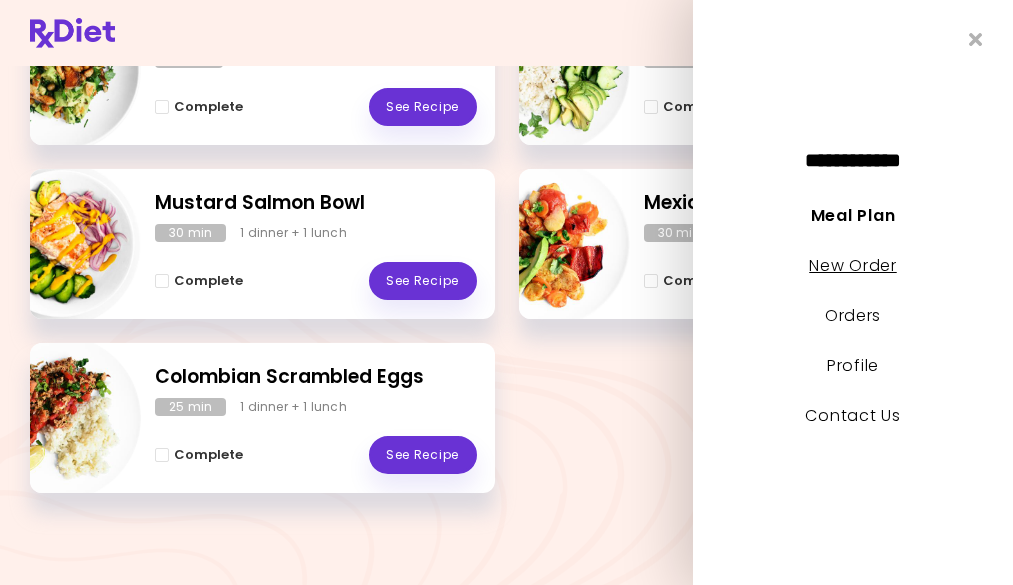click on "New Order" at bounding box center [853, 275] 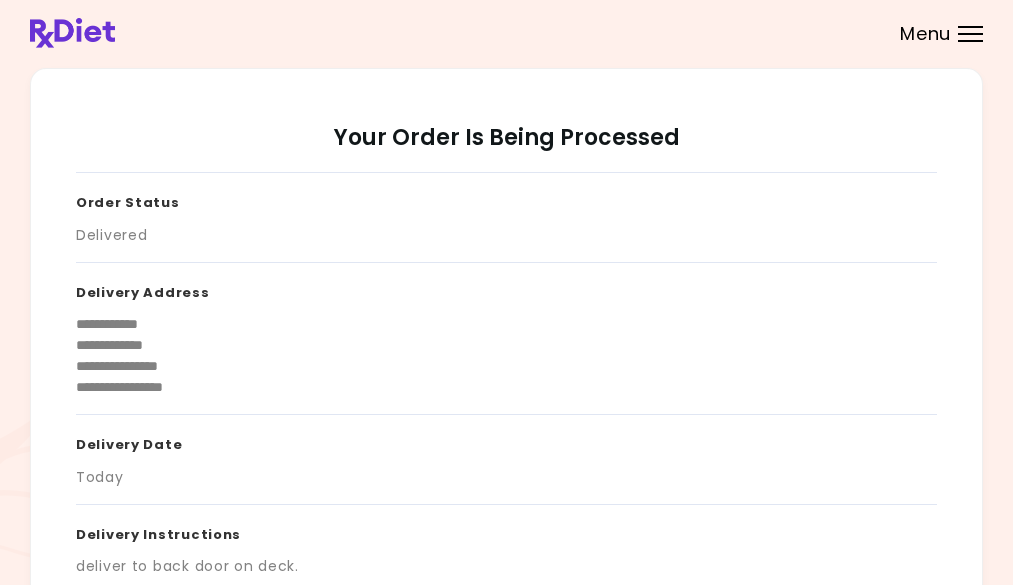 click on "Menu" at bounding box center [970, 34] 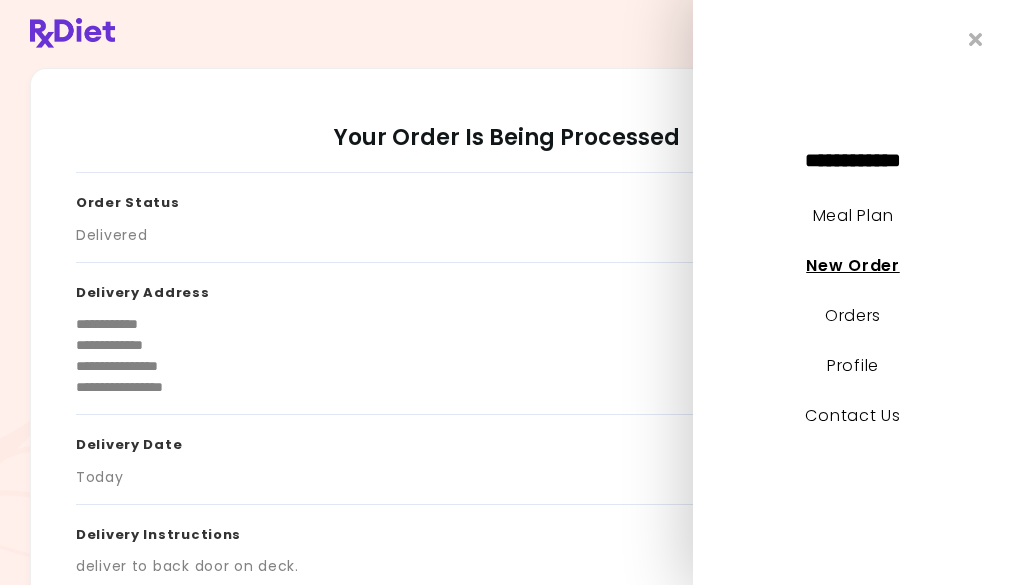 click on "New Order" at bounding box center (852, 265) 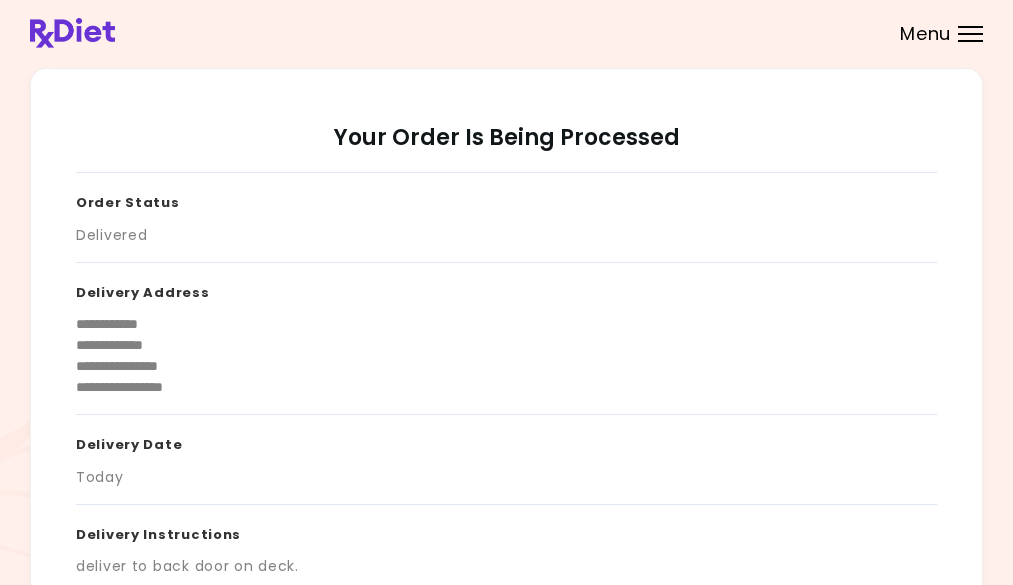 click on "Menu" at bounding box center [970, 34] 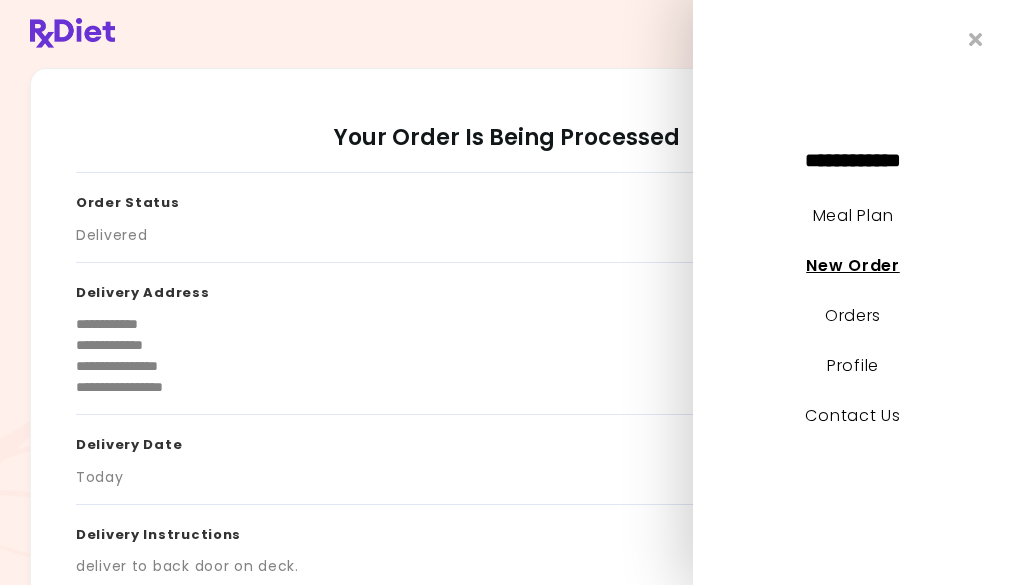 click on "New Order" at bounding box center (852, 265) 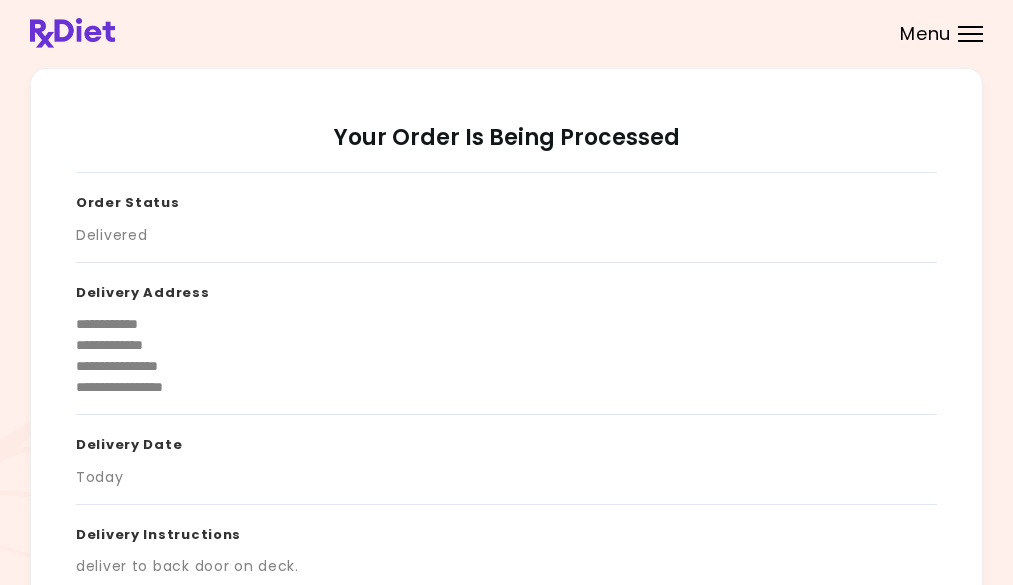 click at bounding box center [506, 33] 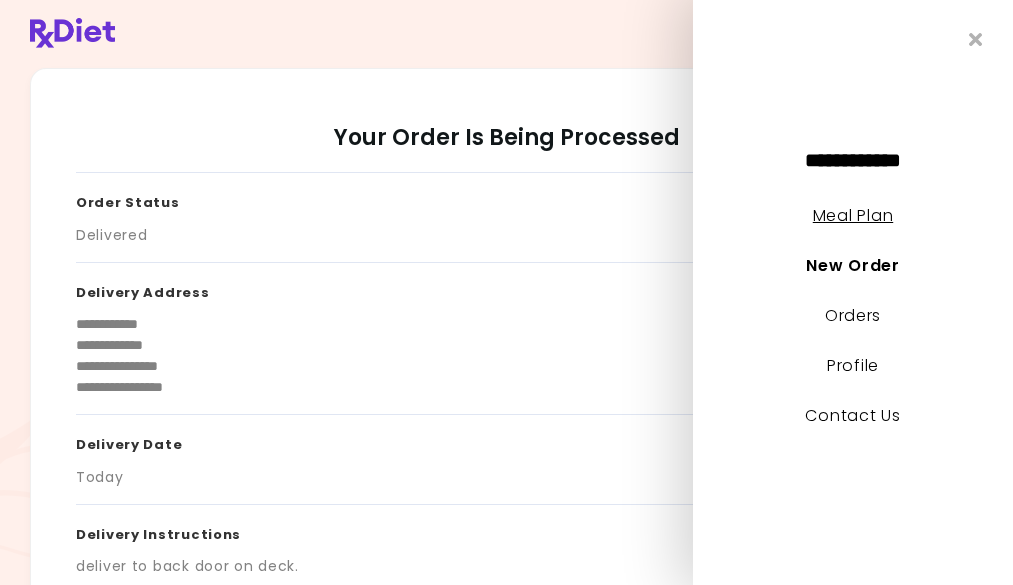click on "Meal Plan" at bounding box center [853, 215] 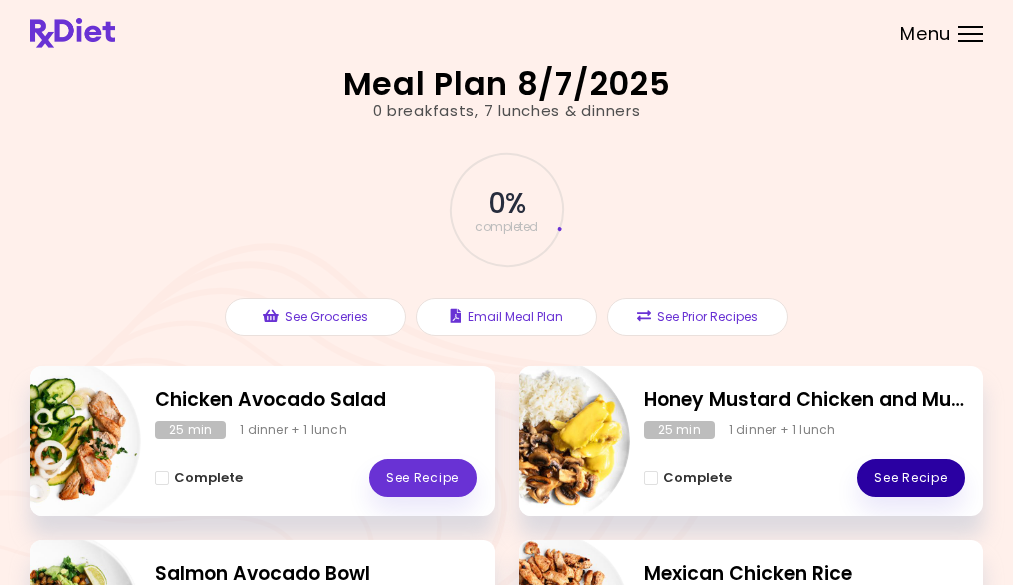 click on "See Recipe" at bounding box center [911, 478] 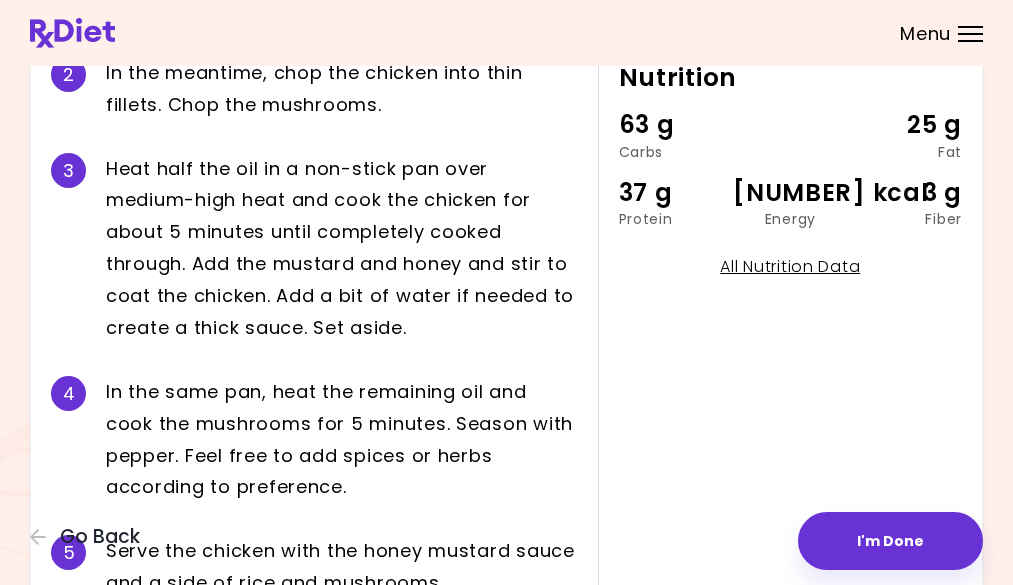 scroll, scrollTop: 551, scrollLeft: 0, axis: vertical 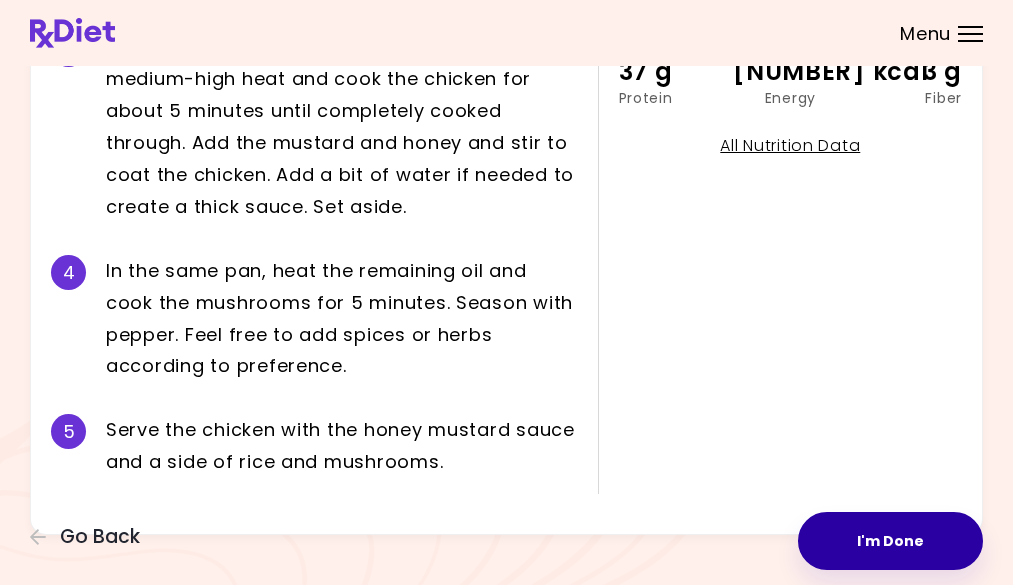 click on "I'm Done" at bounding box center [890, 541] 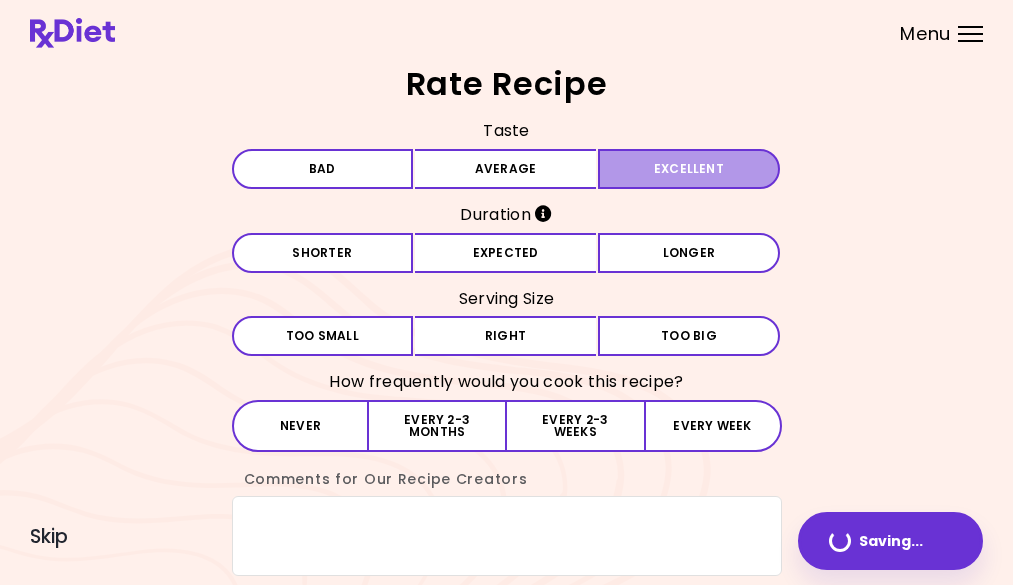 click on "Excellent" at bounding box center [689, 169] 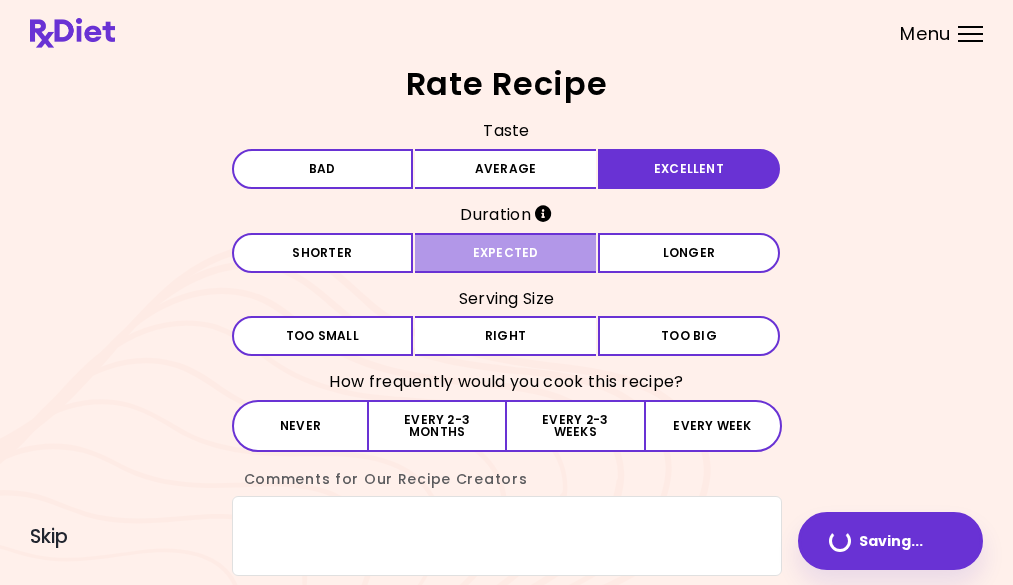 click on "Expected" at bounding box center [506, 253] 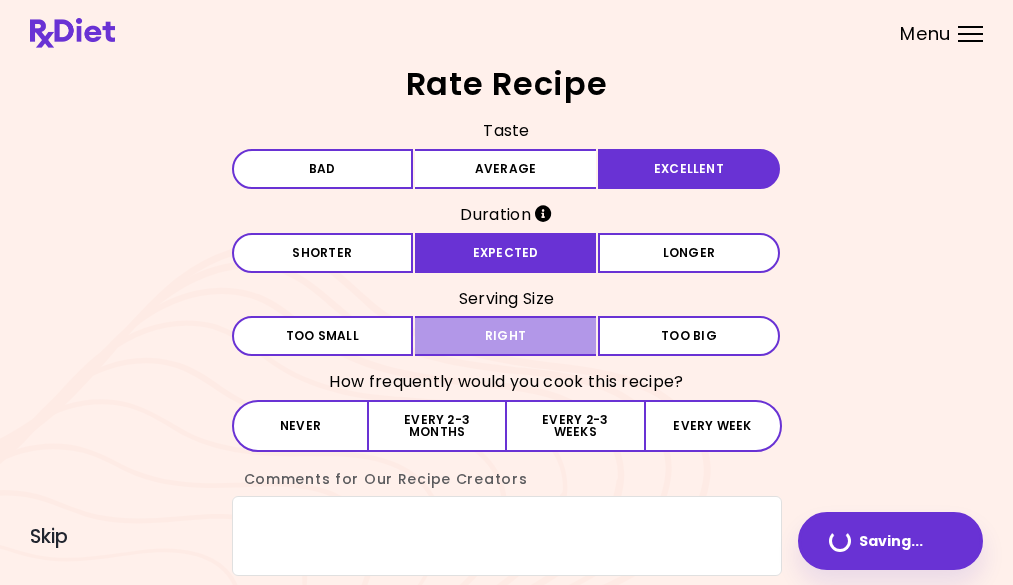 click on "Right" at bounding box center (506, 336) 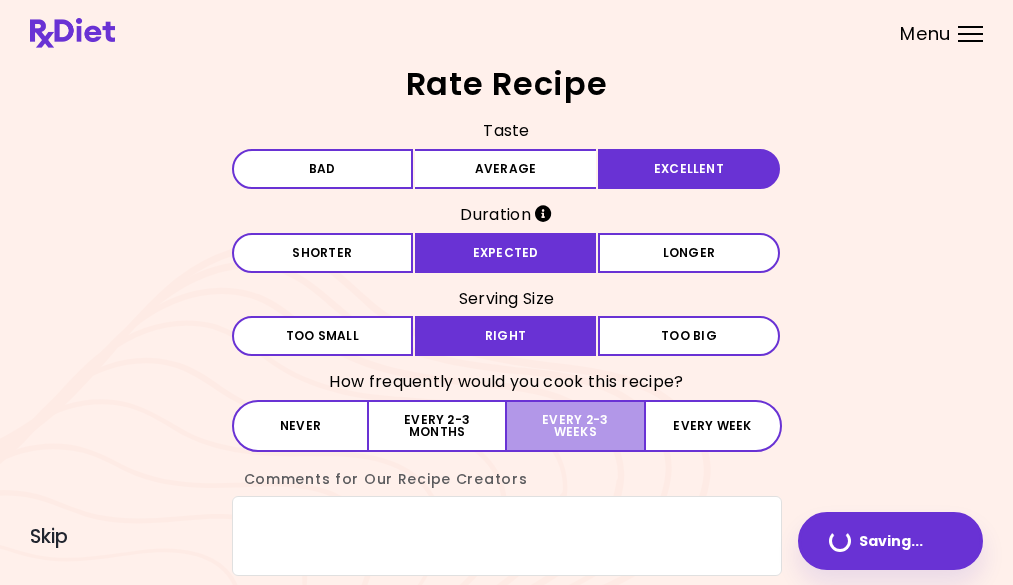 click on "Every 2-3 weeks" at bounding box center [575, 426] 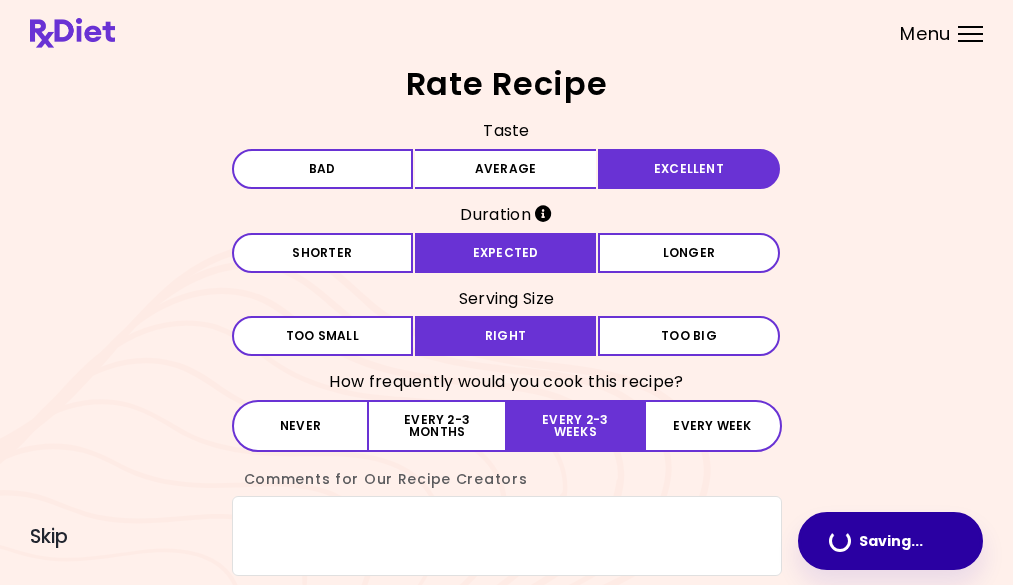 click on "Saving ..." at bounding box center [891, 541] 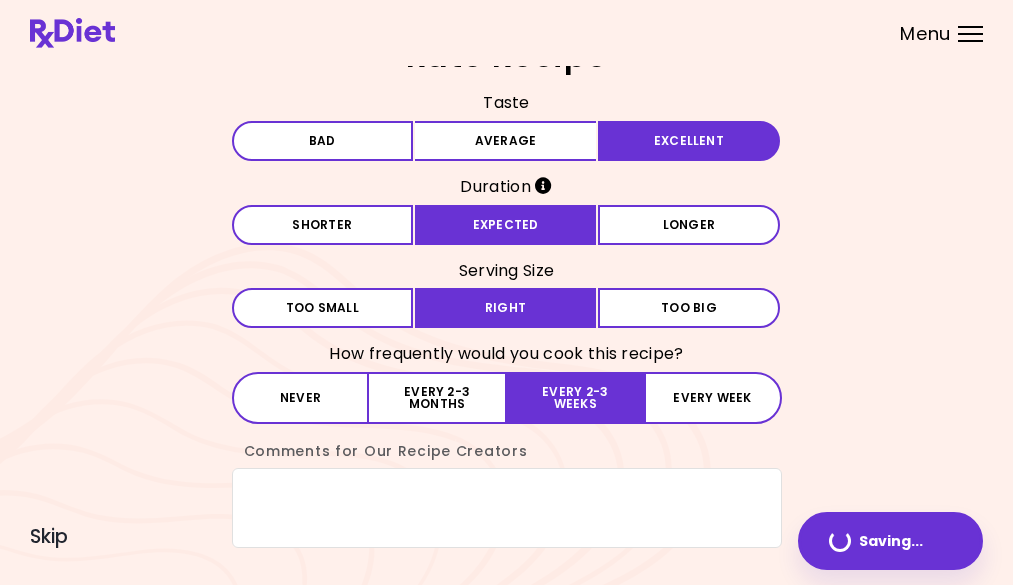 scroll, scrollTop: 59, scrollLeft: 0, axis: vertical 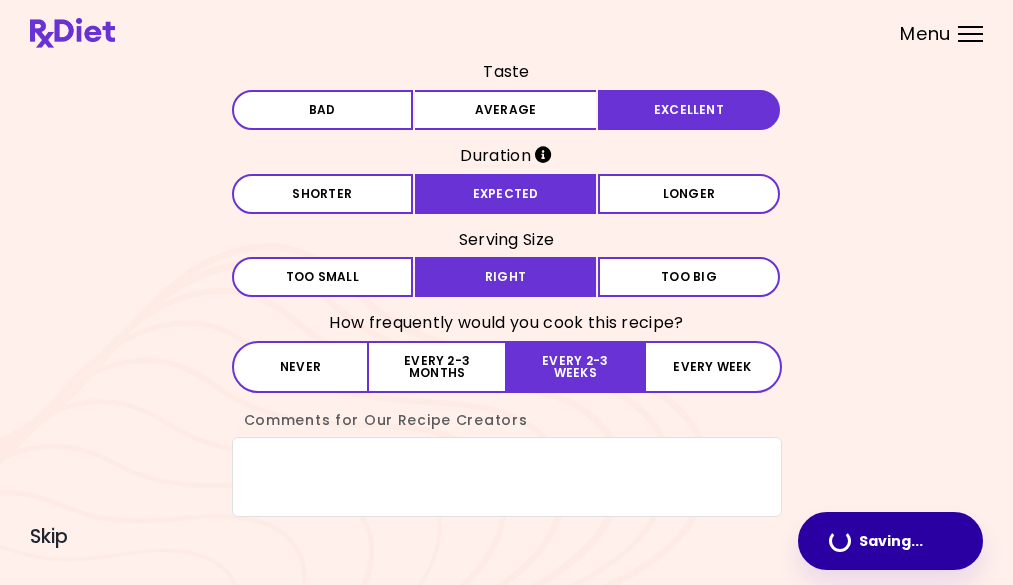 click on "Saving ..." at bounding box center [891, 541] 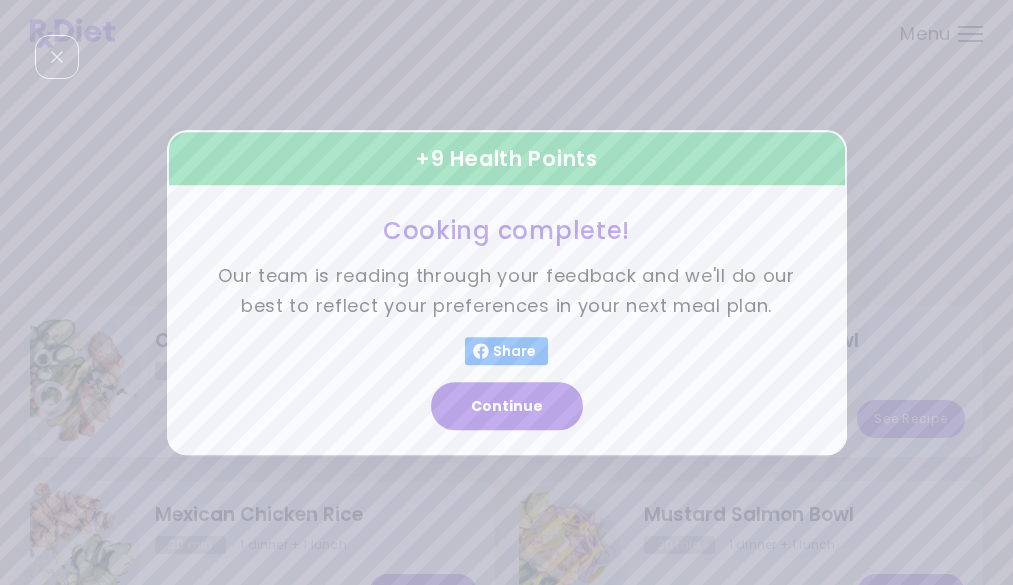 scroll, scrollTop: 0, scrollLeft: 0, axis: both 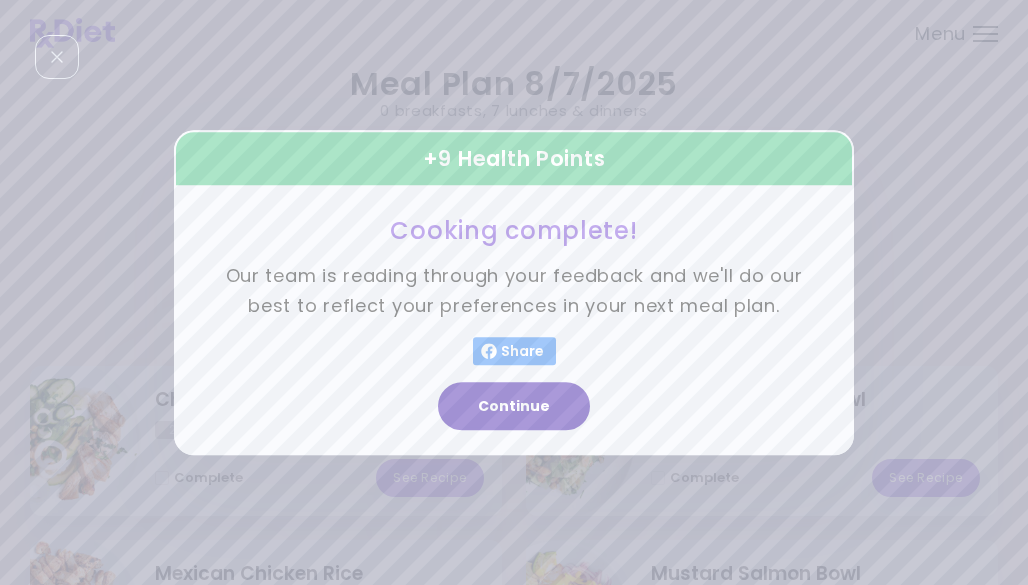 click on "Continue" at bounding box center (514, 406) 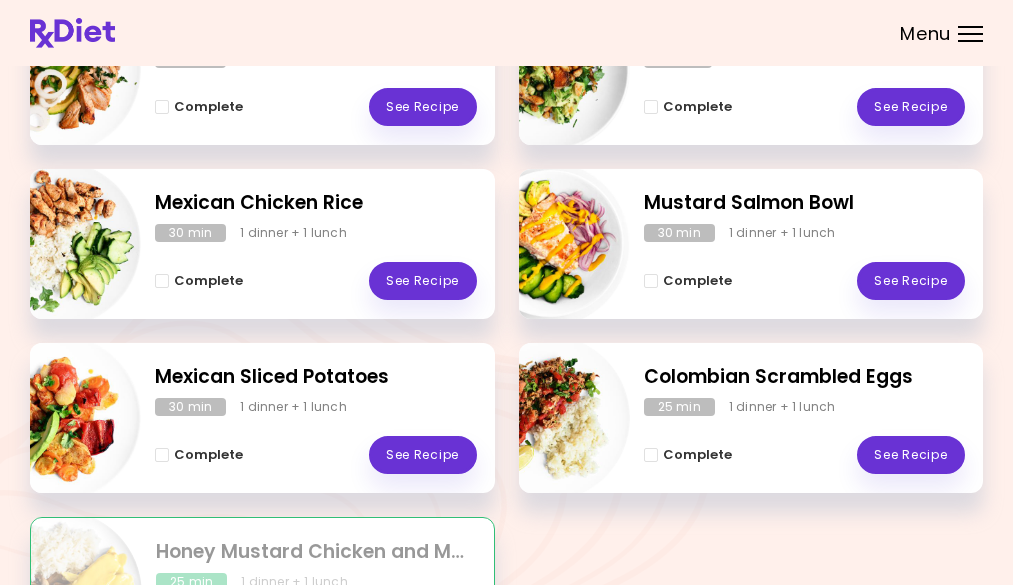 scroll, scrollTop: 373, scrollLeft: 0, axis: vertical 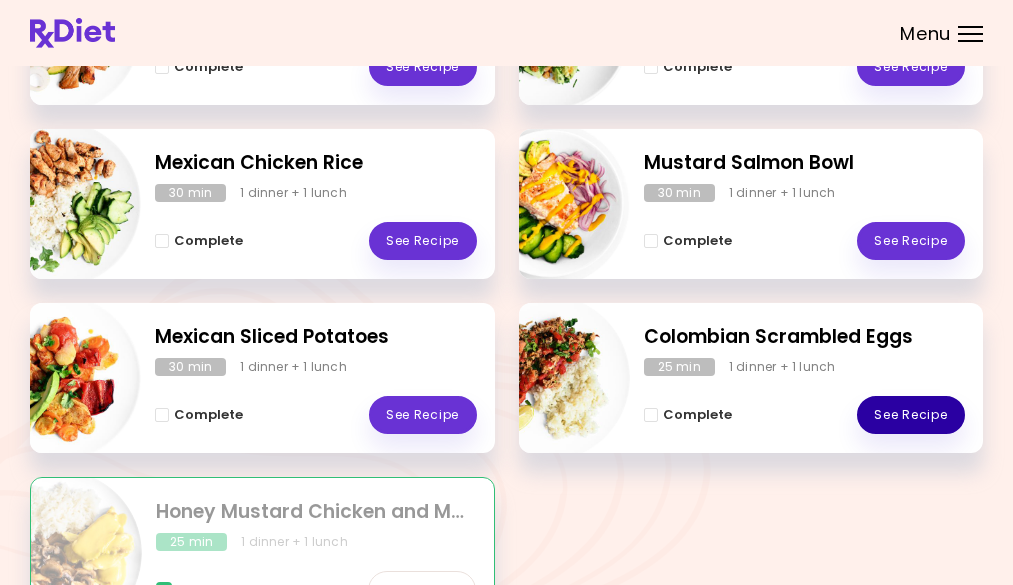 click on "See Recipe" at bounding box center (911, 415) 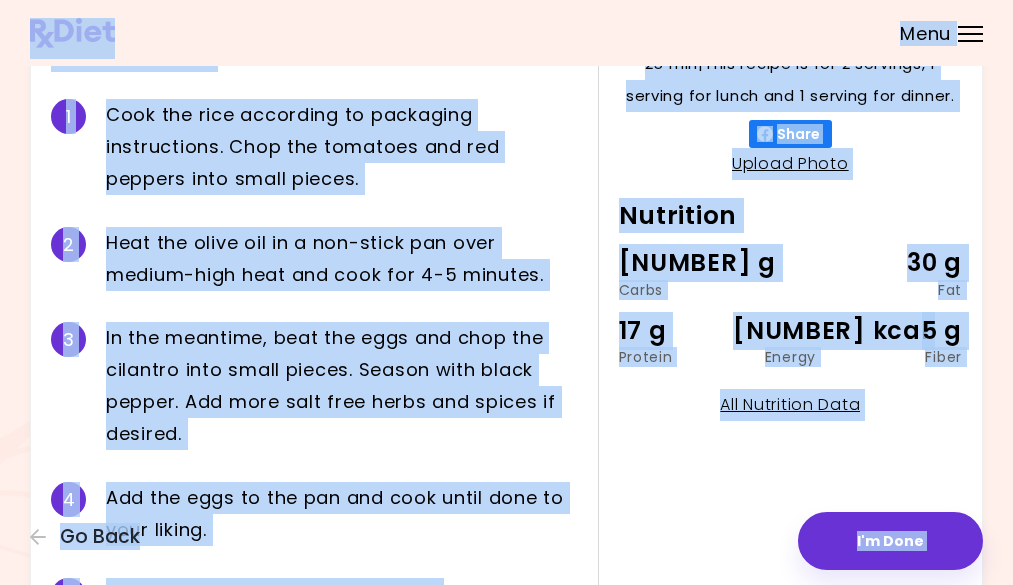 scroll, scrollTop: 0, scrollLeft: 0, axis: both 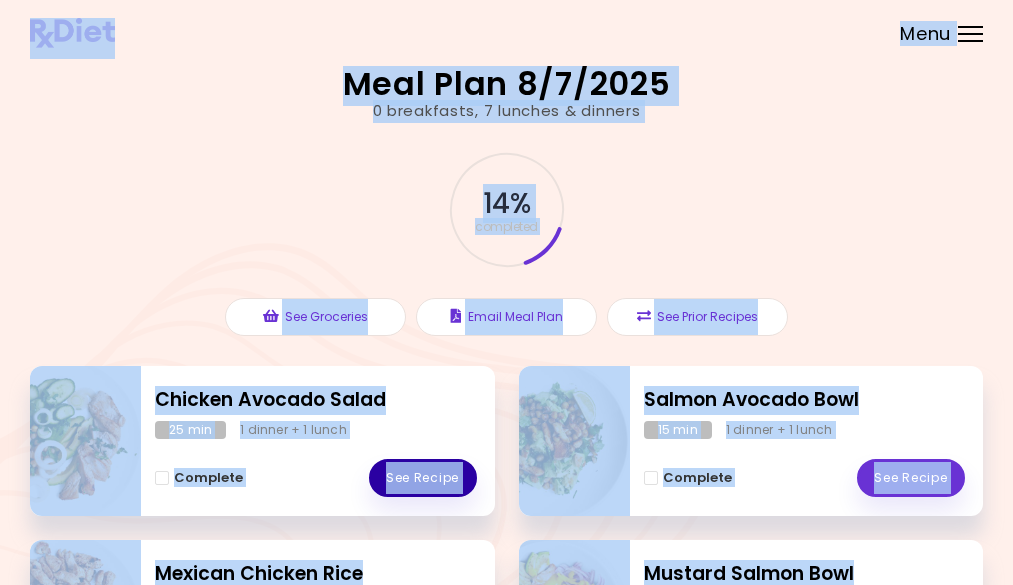 click on "See Recipe" at bounding box center (423, 478) 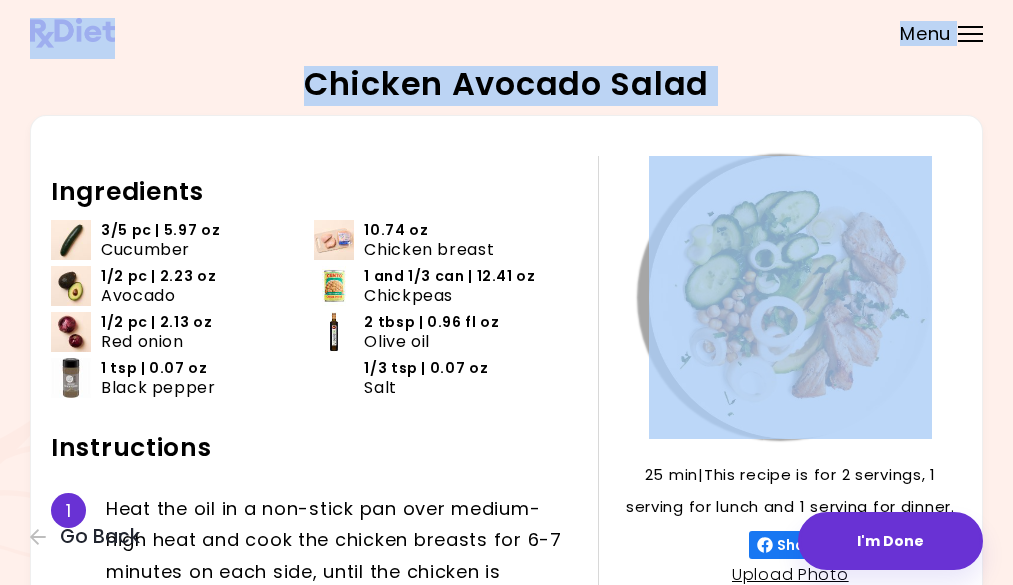 drag, startPoint x: 1012, startPoint y: 53, endPoint x: 1039, endPoint y: 143, distance: 93.96276 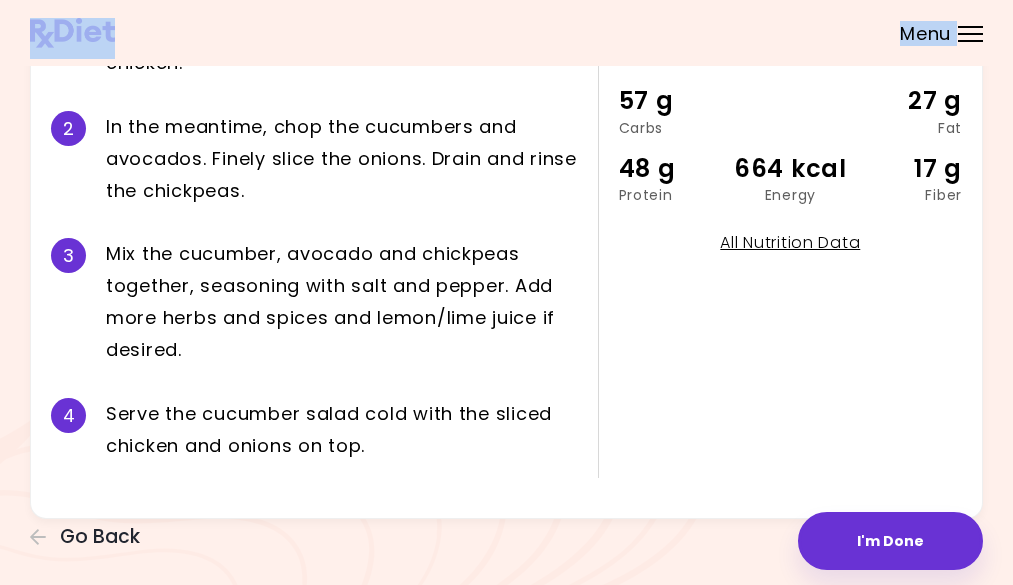 scroll, scrollTop: 575, scrollLeft: 0, axis: vertical 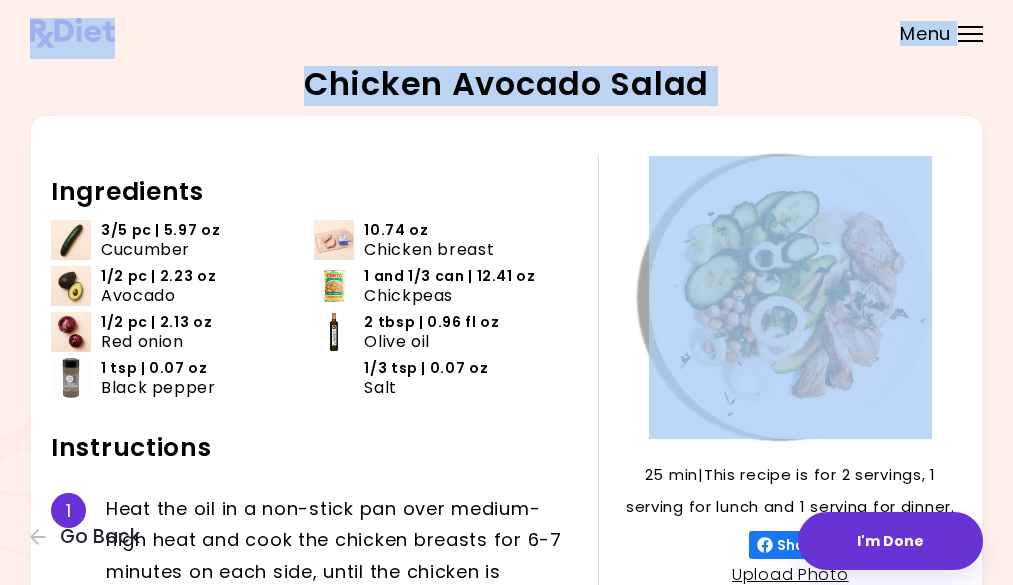 click on "Menu" at bounding box center [925, 34] 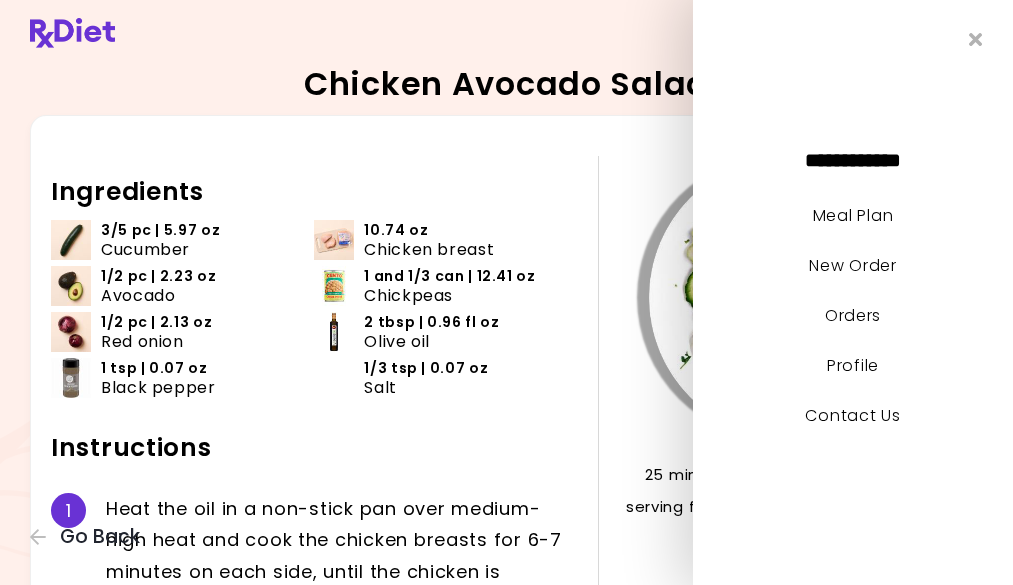click on "Chicken Avocado Salad 25 min 25 min | This recipe is for 2 servings, 1 serving for lunch and 1 serving for dinner. Share Upload Photo Nutrition 57 g Carbs 27 g Fat 48 g Protein 664 kcal Energy 17 g Fiber All Nutrition Data Ingredients 3/5 pc | 5.97 oz Cucumber 10.74 oz Chicken breast 1/2 pc | 2.23 oz Avocado 1 and 1/3 can | 12.41 oz Chickpeas 1/2 pc | 2.13 oz Red onion 2 tbsp | 0.96 fl oz Olive oil 1 tsp | 0.07 oz Black pepper 1/3 tsp | 0.07 oz Salt Instructions 1 Heat the oil in a non-stick pan over medium-high heat and cook the chicken breasts for 6-7 minutes on each side, until the chicken is completely cooked through. Slice the cooked chicken. 2 In the meantime, chop the cucumbers and avocados. Finely slice the onion" at bounding box center (506, 580) 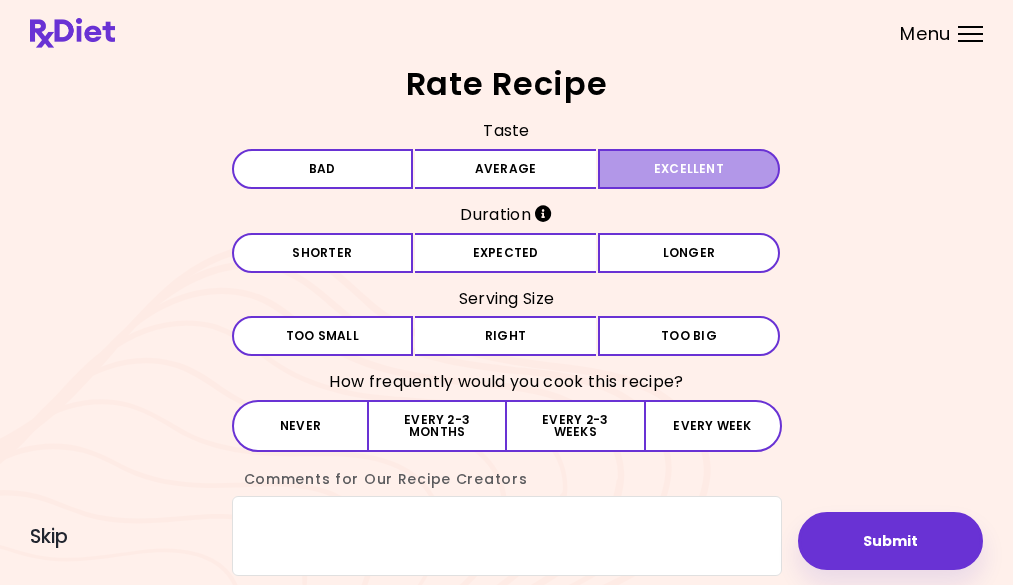 click on "Excellent" at bounding box center (689, 169) 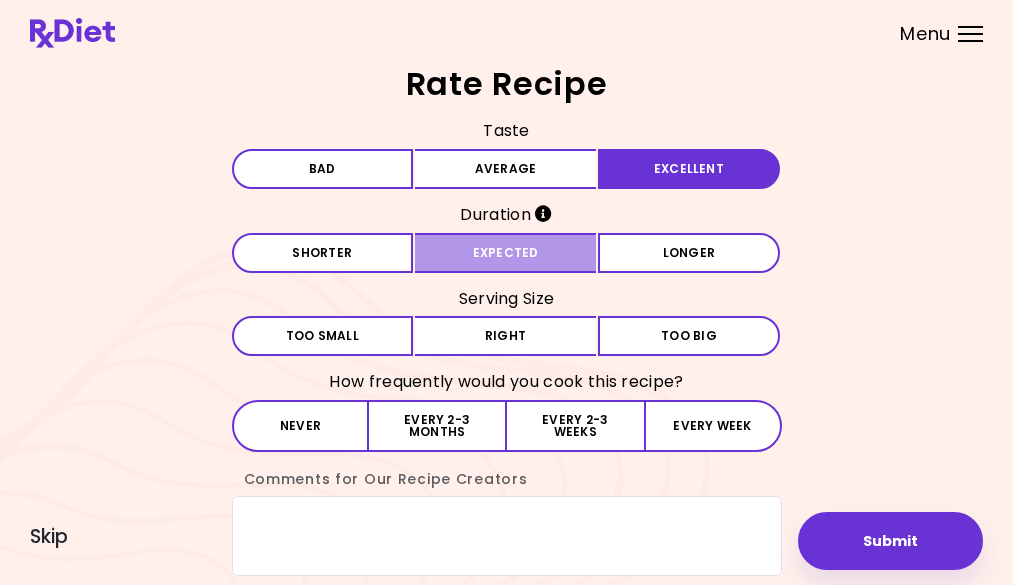click on "Expected" at bounding box center [506, 253] 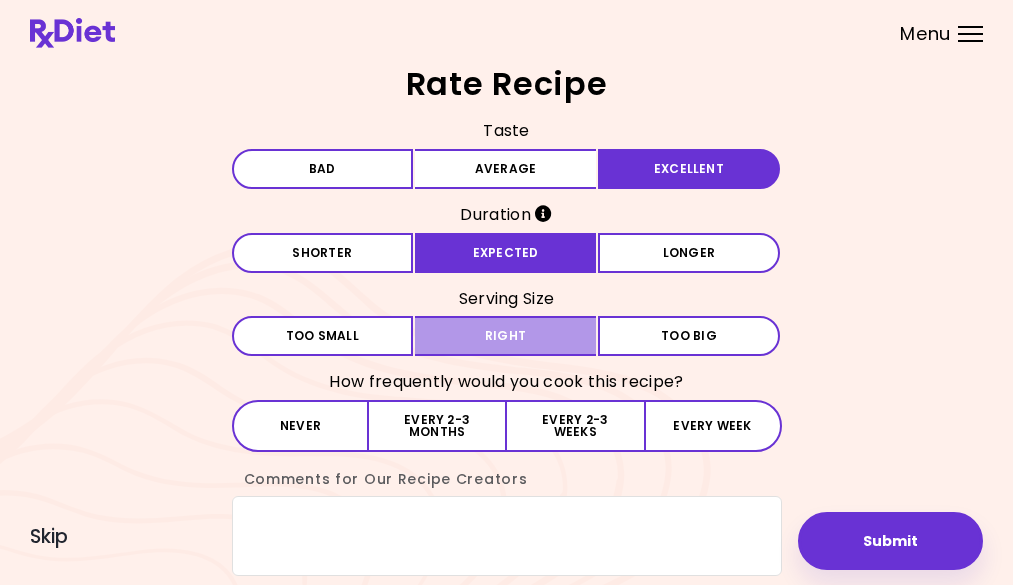 click on "Right" at bounding box center [506, 336] 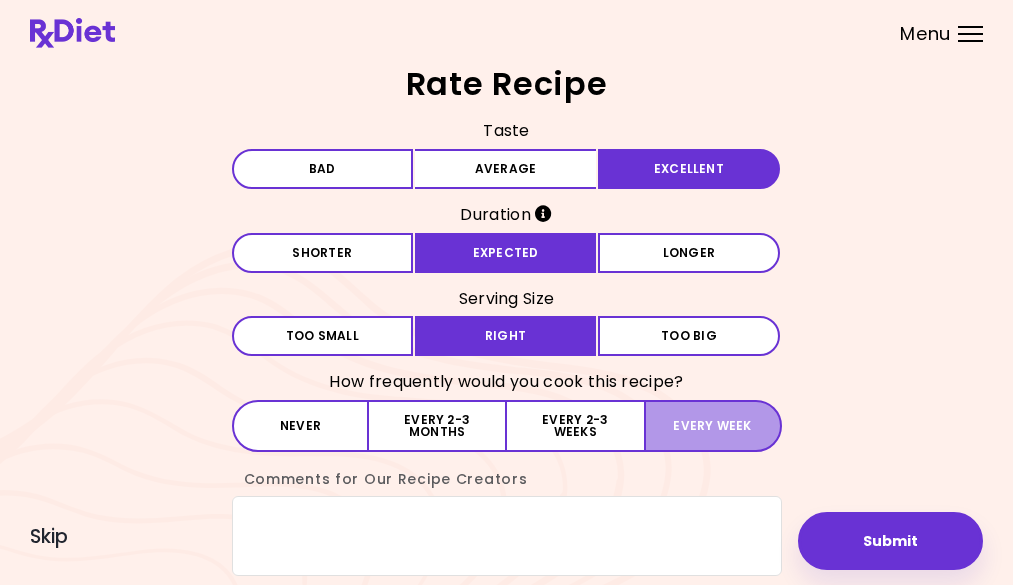 click on "Every week" at bounding box center (713, 426) 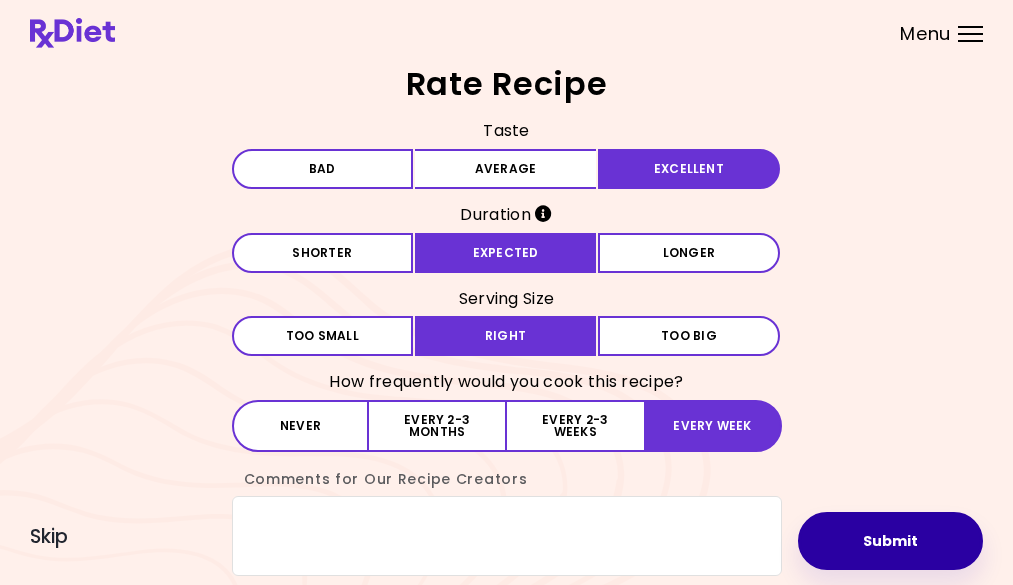 click on "Submit" at bounding box center [890, 541] 